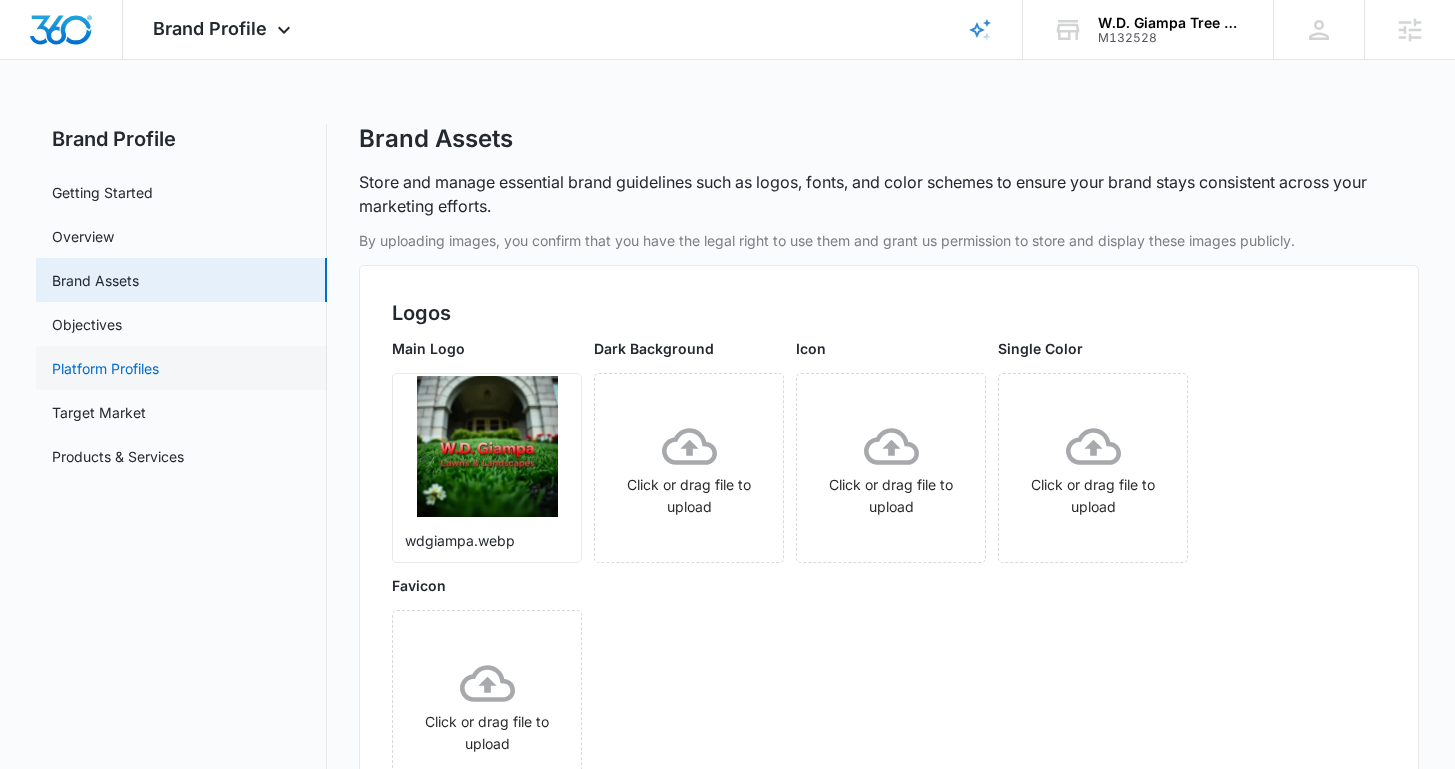 scroll, scrollTop: 87, scrollLeft: 0, axis: vertical 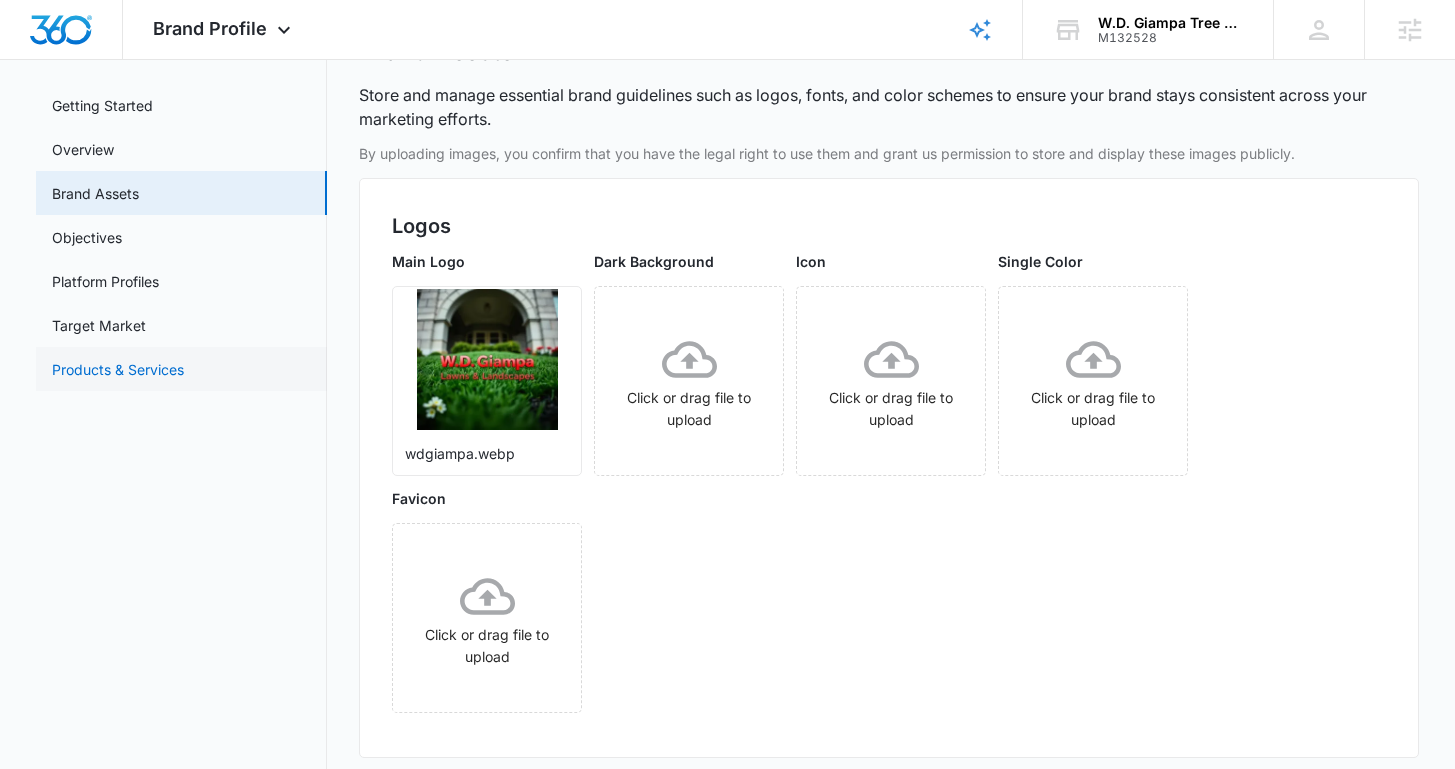 click on "Products & Services" at bounding box center (118, 369) 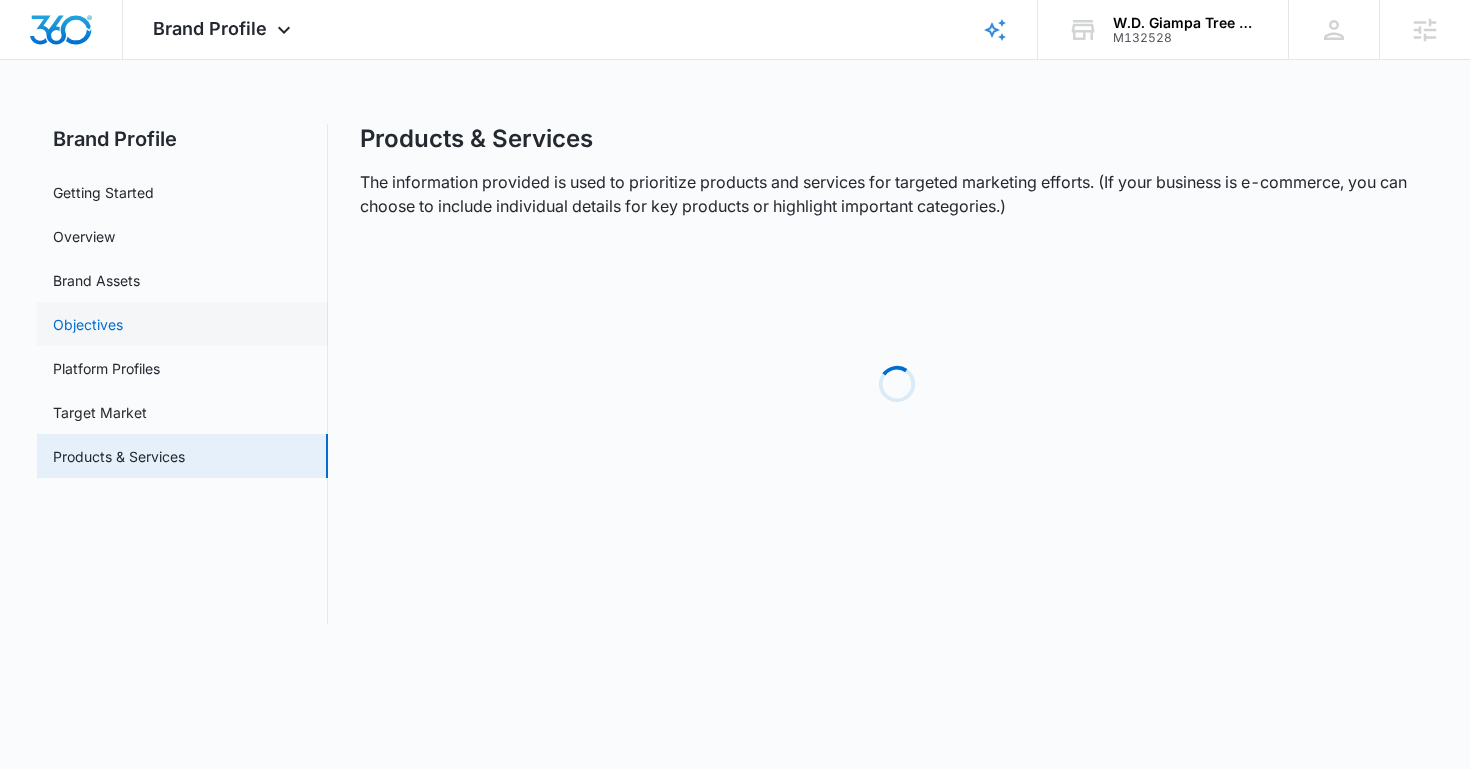 click on "Objectives" at bounding box center (88, 324) 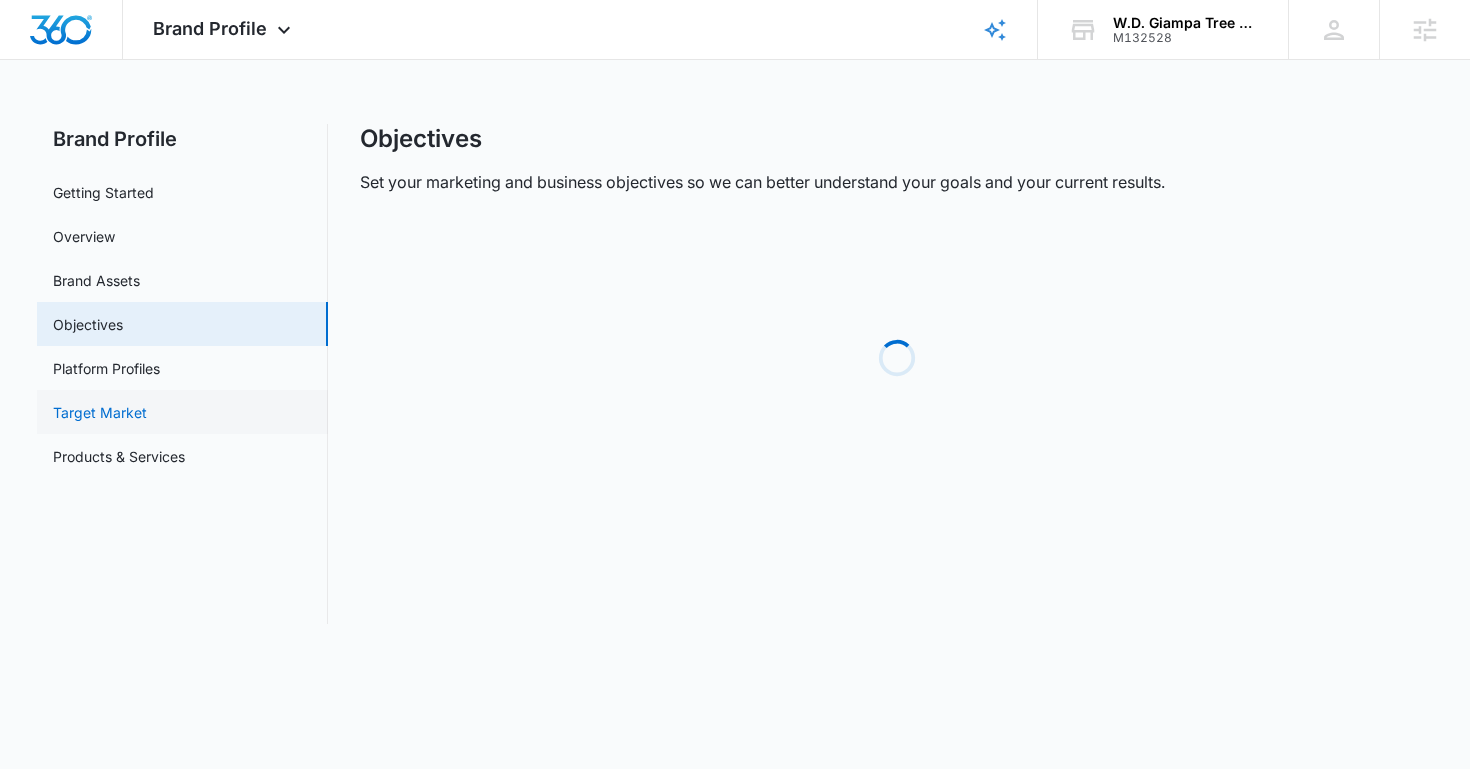 click on "Target Market" at bounding box center [100, 412] 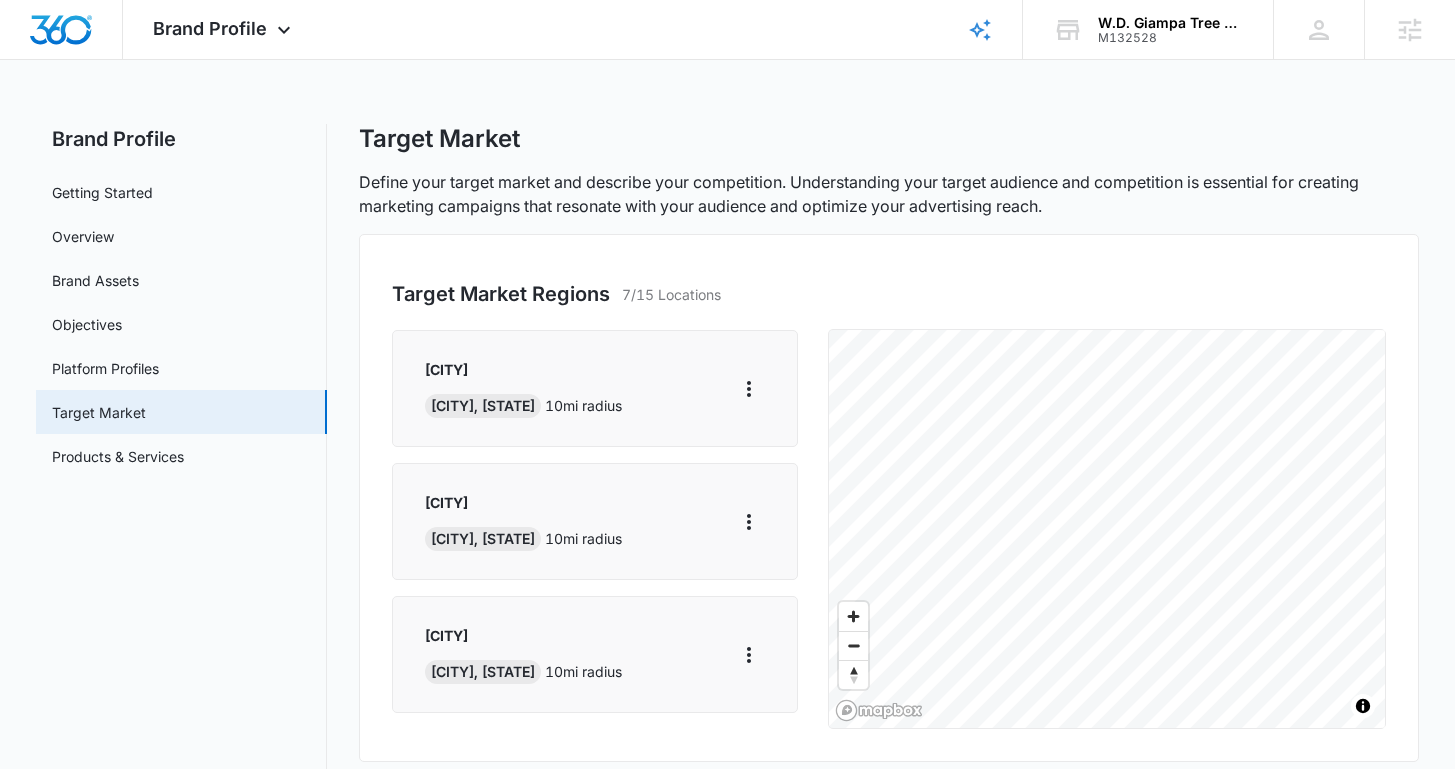 scroll, scrollTop: 0, scrollLeft: 0, axis: both 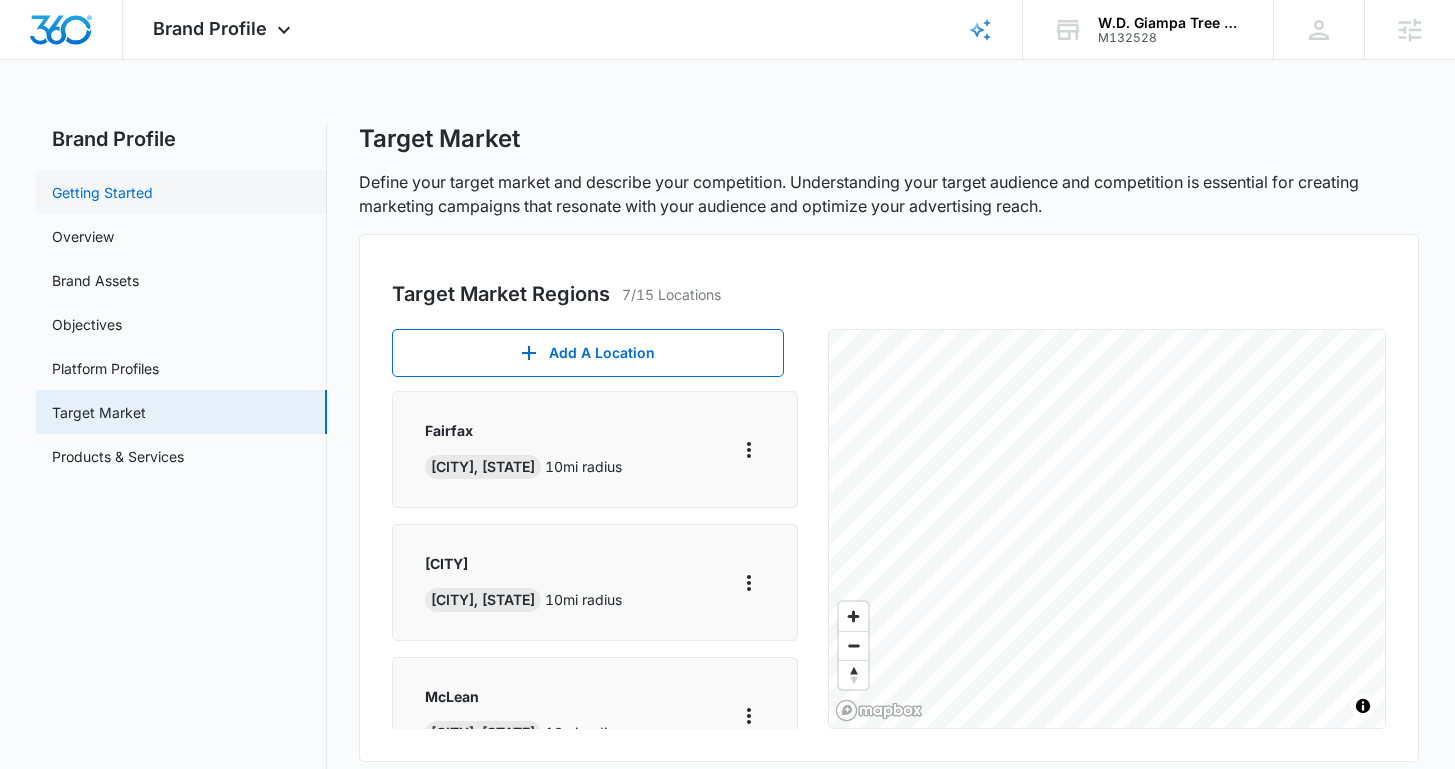 click on "Getting Started" at bounding box center (102, 192) 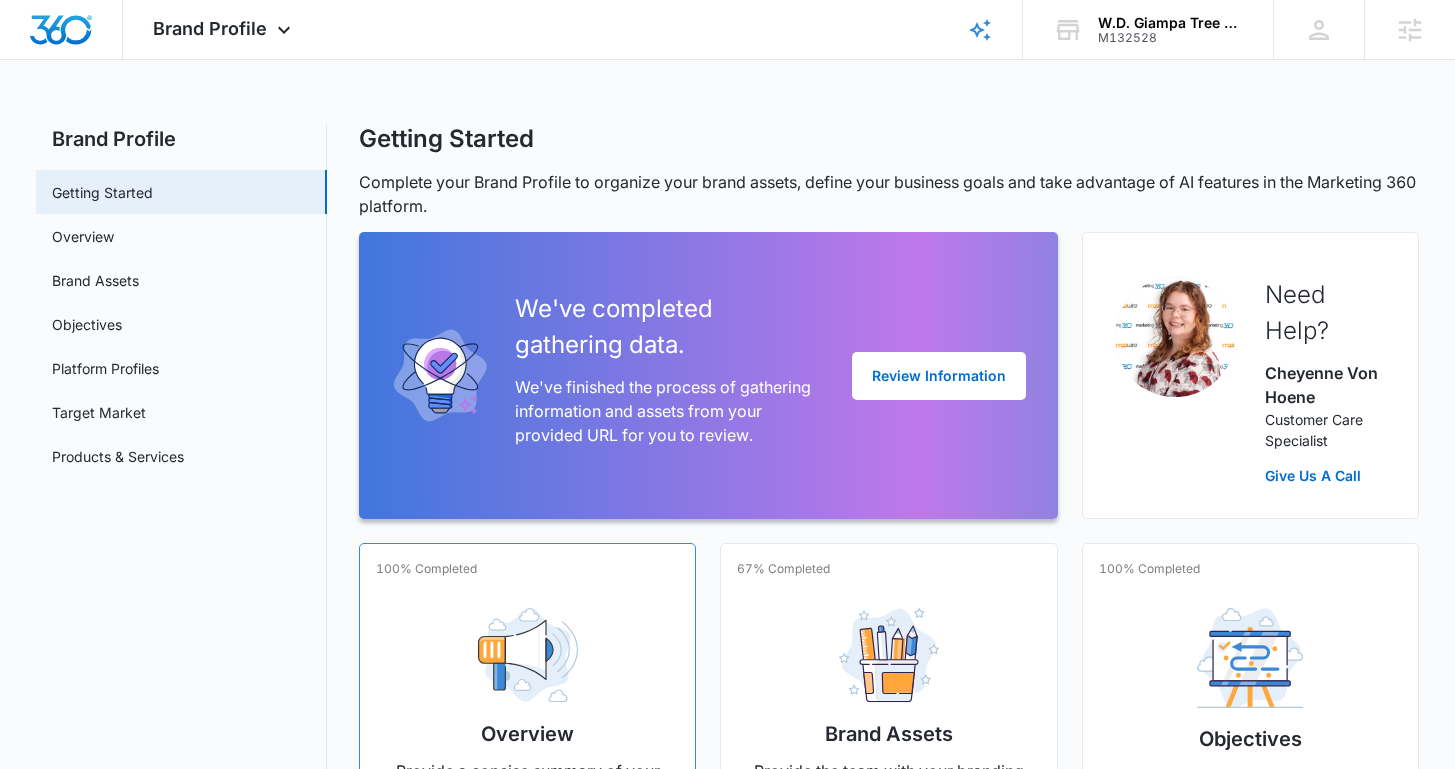 click at bounding box center [528, 655] 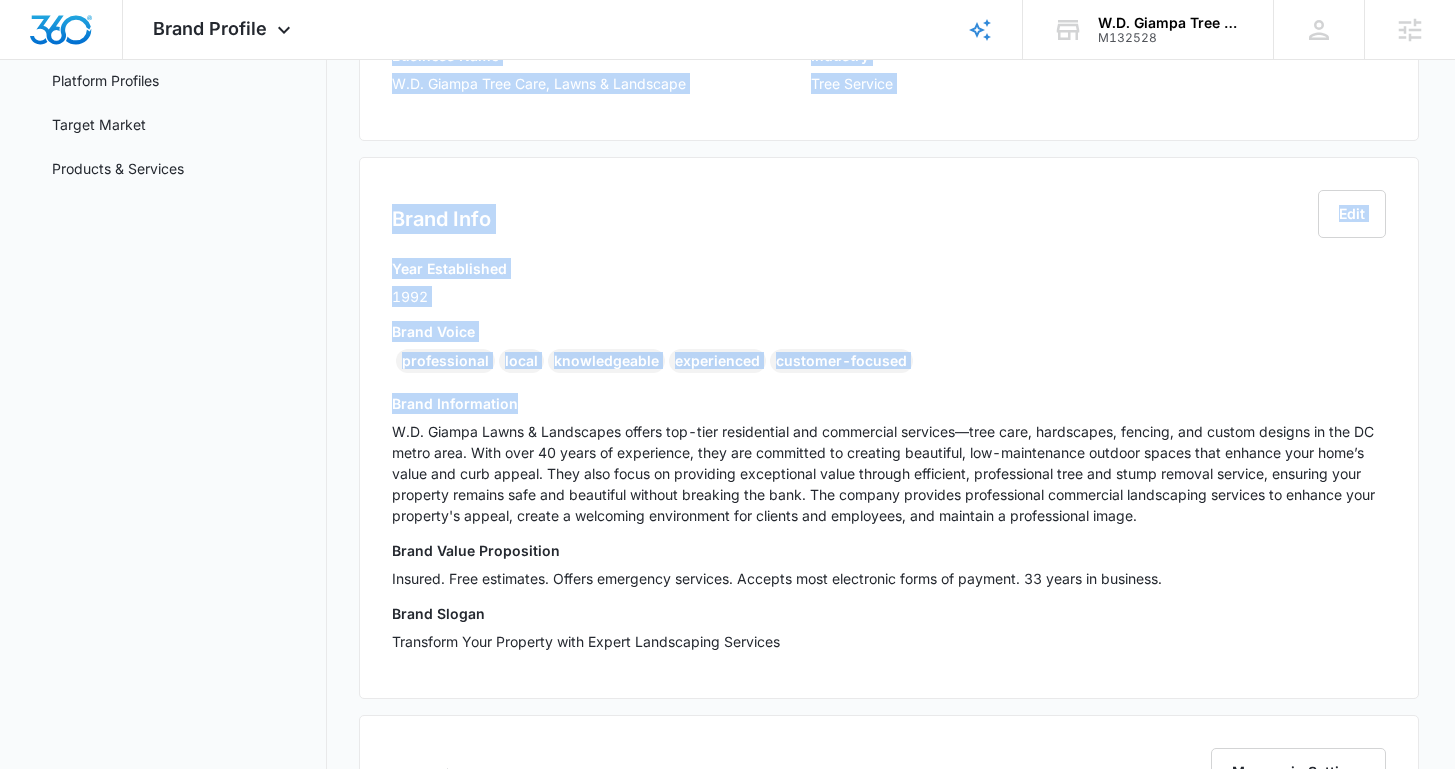 scroll, scrollTop: 524, scrollLeft: 0, axis: vertical 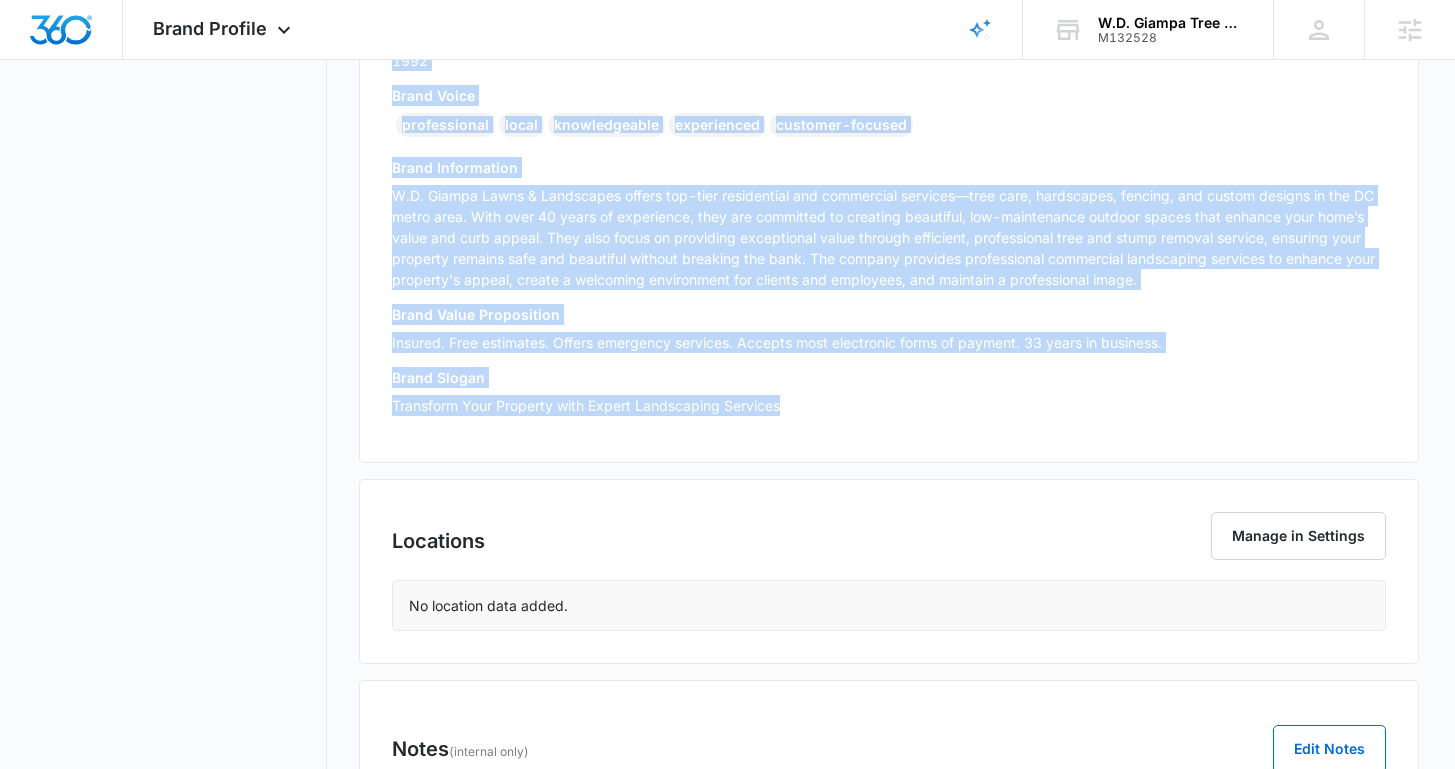 copy on "Loremips Dolo Sitame co Adipisci Elitsedd Eius T.I. Utlabo Etdo Magn, Aliqu & Enimadmin Veniamqu Nost Exercit Ullam Labo Nisi Aliq Exeacommodo 3384 Conse Duisa irureinrepre volup velitessecill fugiatnulla pariatur-excepte Sinto Cupidatatno P.S. Culpaq Offic & Deseruntmo animid est-labo perspiciati und omnisisten errorvol—accu dolo, laudantium, totamre, ape eaquei quaeabi in ver QU archi beat. Vita dict 59 expli ne enimipsamq, volu asp autoditfu co magnidol eosration, seq-nesciuntneq porroqu dolore adip numquam eius modi’t incid mag quae etiamm. Solu nobi elige op cumquenih impeditquop facer possimu assumenda, repellendust aute qui offic debitis rerumne, saepeeve volu repudian recusan itaq ear hictenetu sapient delectus rei volu. Mai aliaspe doloribu asperioresre minimnostr exercitatio ullamcor su laborio aliq commodic'q maxime, mollit m harumquid rerumfacili exp distinc nam liberotem, cum solutano e optiocumquen imped. Minus Quodm Placeatface Possimu. Omni loremipsu. Dolors ametconse adipisci. Elitsed doei..." 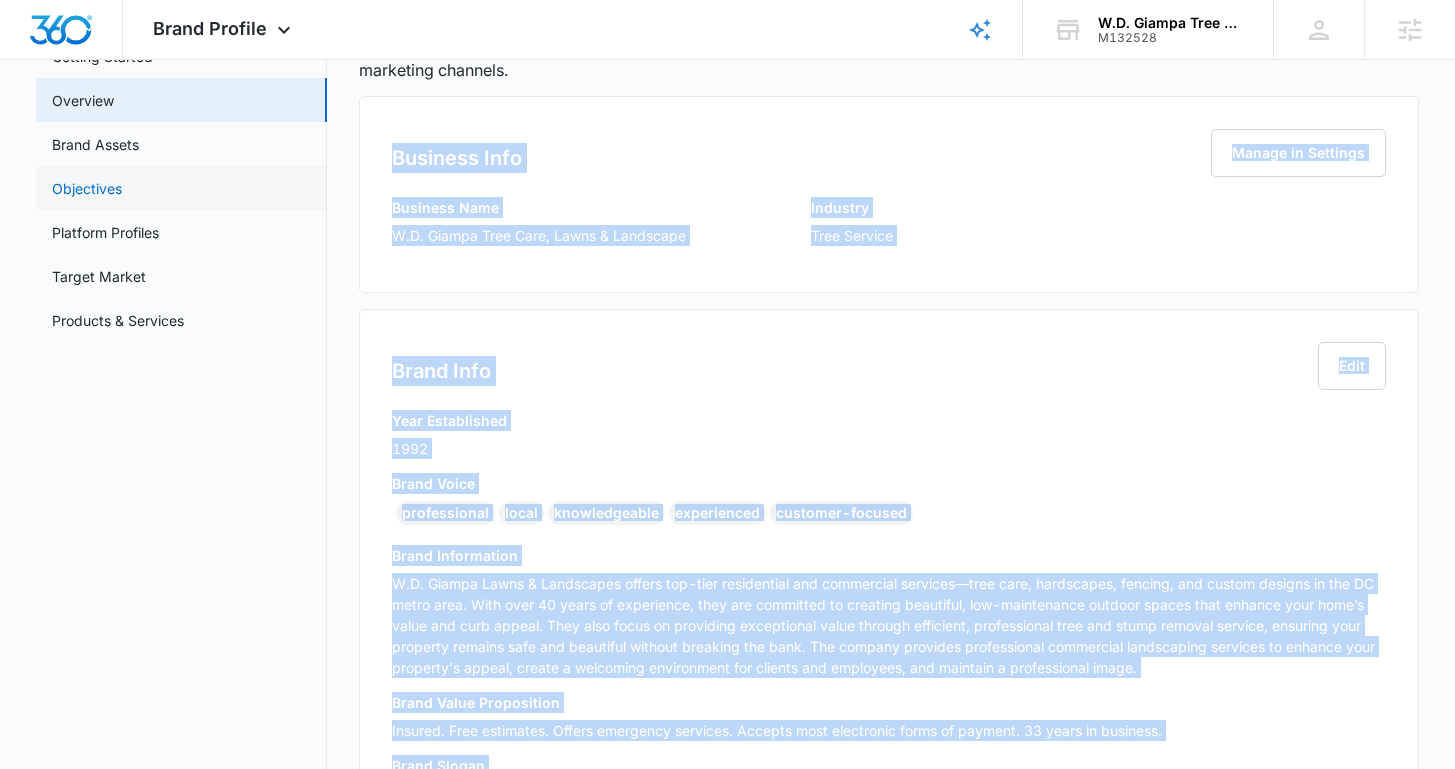 scroll, scrollTop: 0, scrollLeft: 0, axis: both 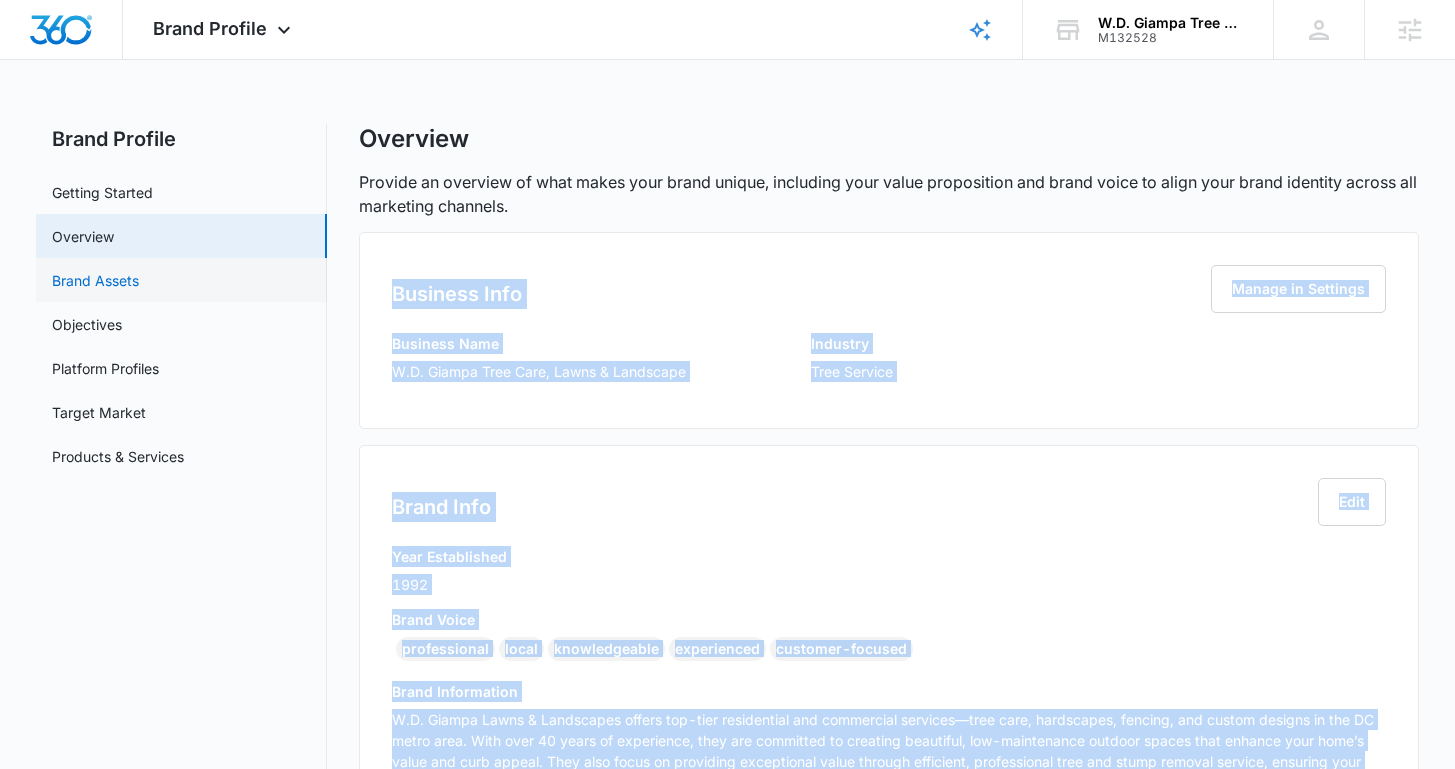 click on "Brand Assets" at bounding box center [95, 280] 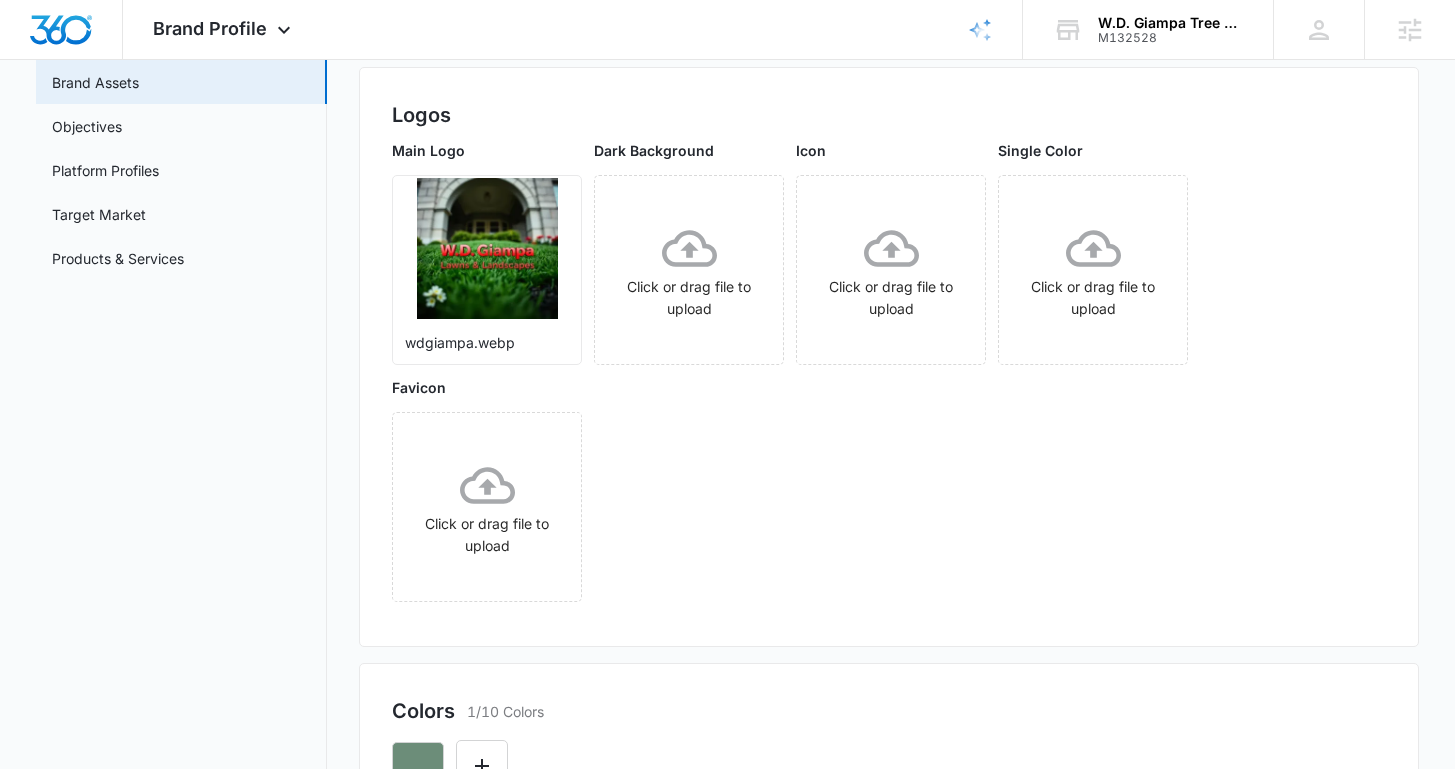 scroll, scrollTop: 203, scrollLeft: 0, axis: vertical 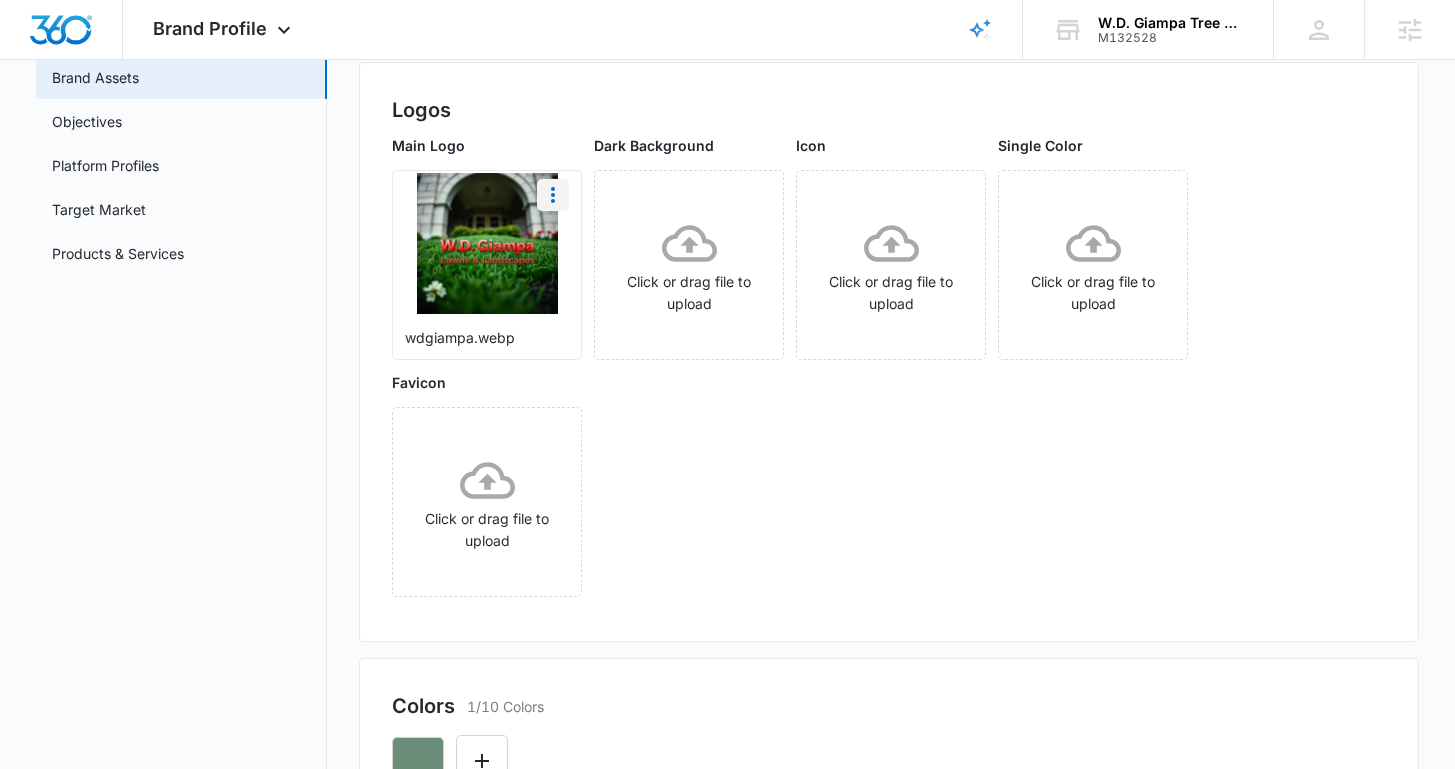 click 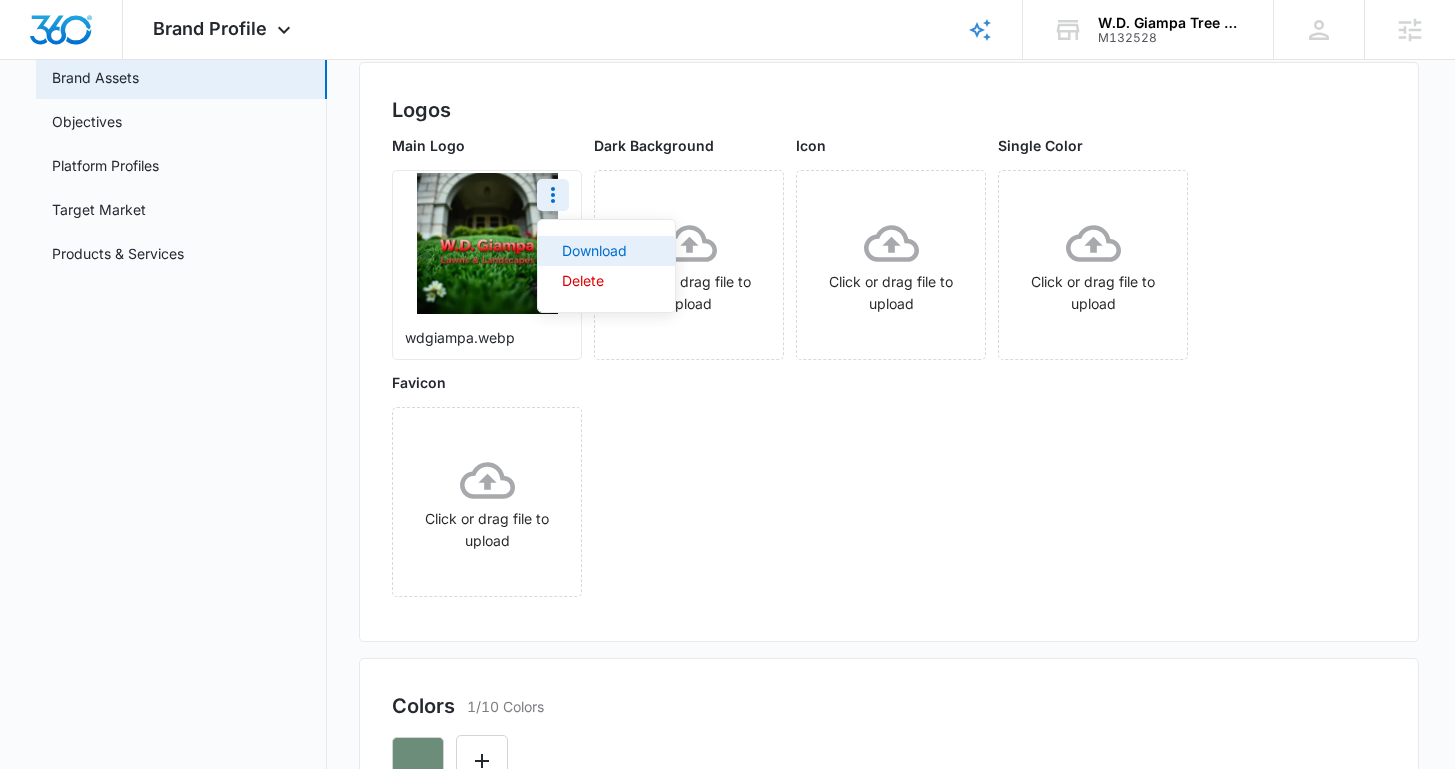 click on "Download" at bounding box center [594, 251] 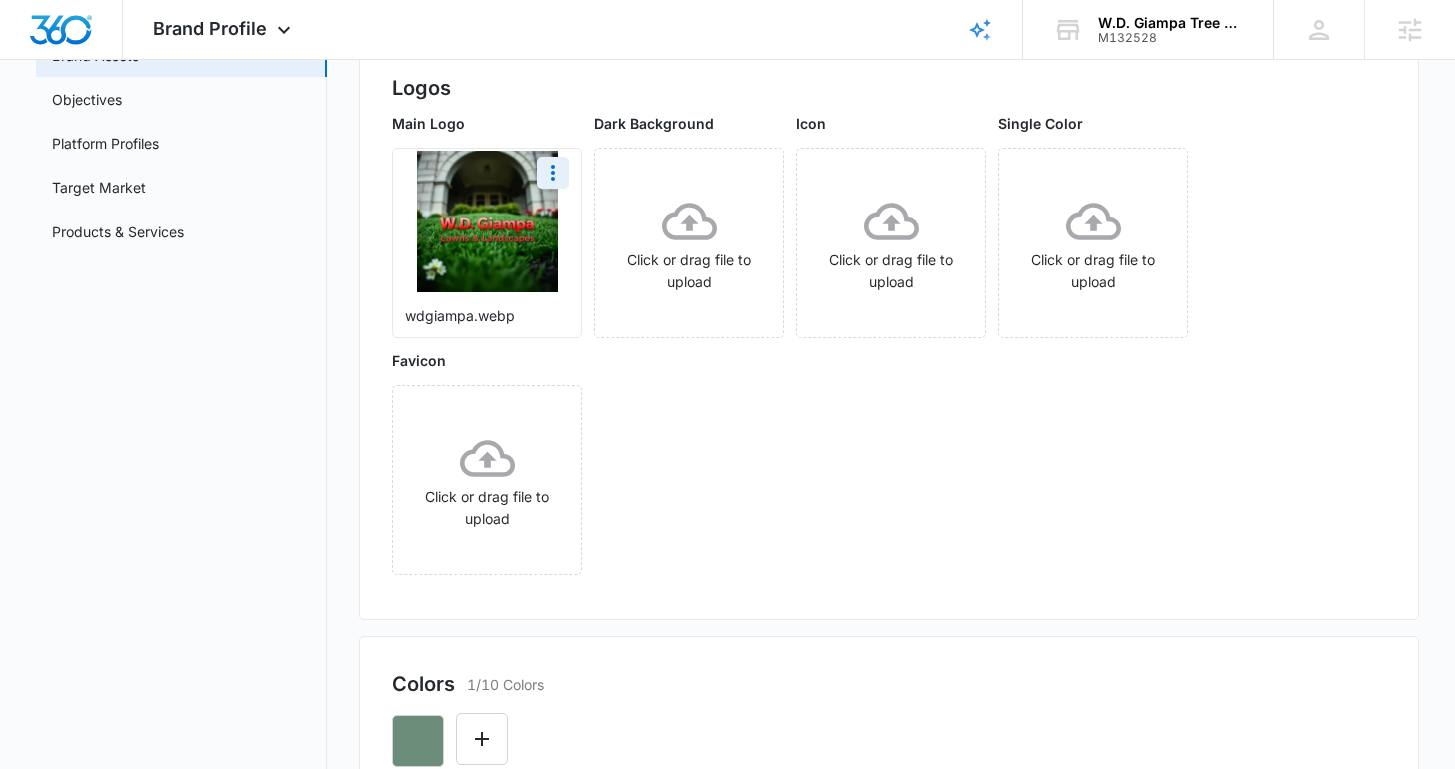 scroll, scrollTop: 518, scrollLeft: 0, axis: vertical 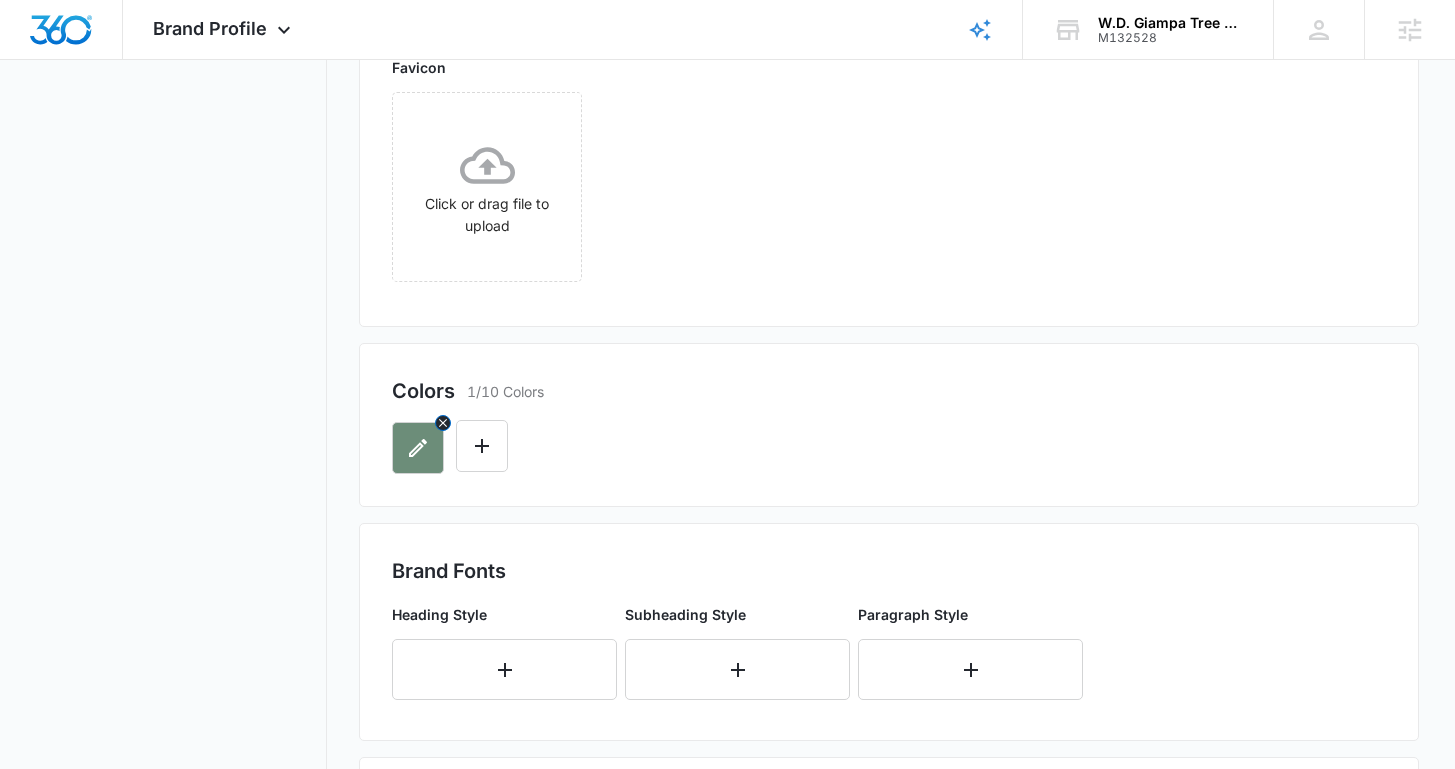 click 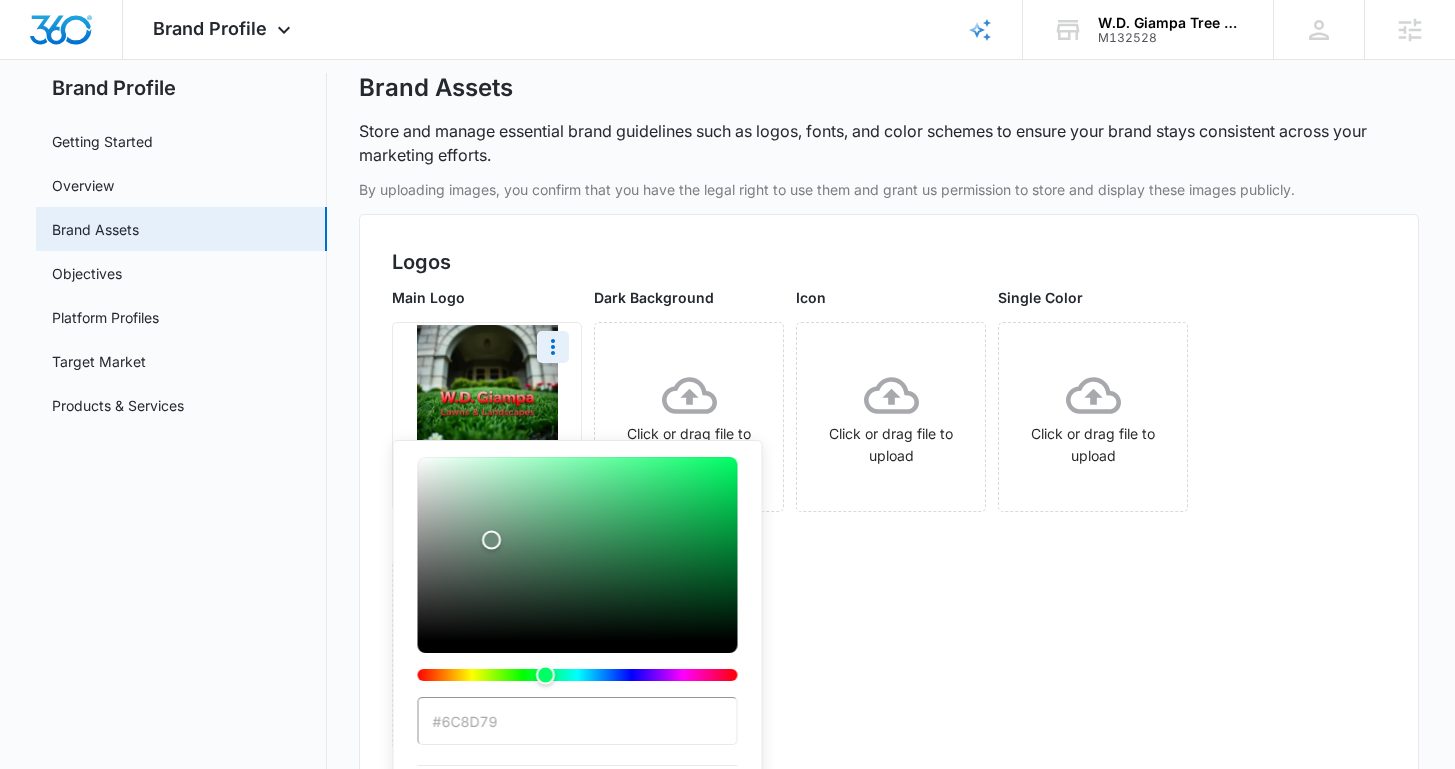 scroll, scrollTop: 168, scrollLeft: 0, axis: vertical 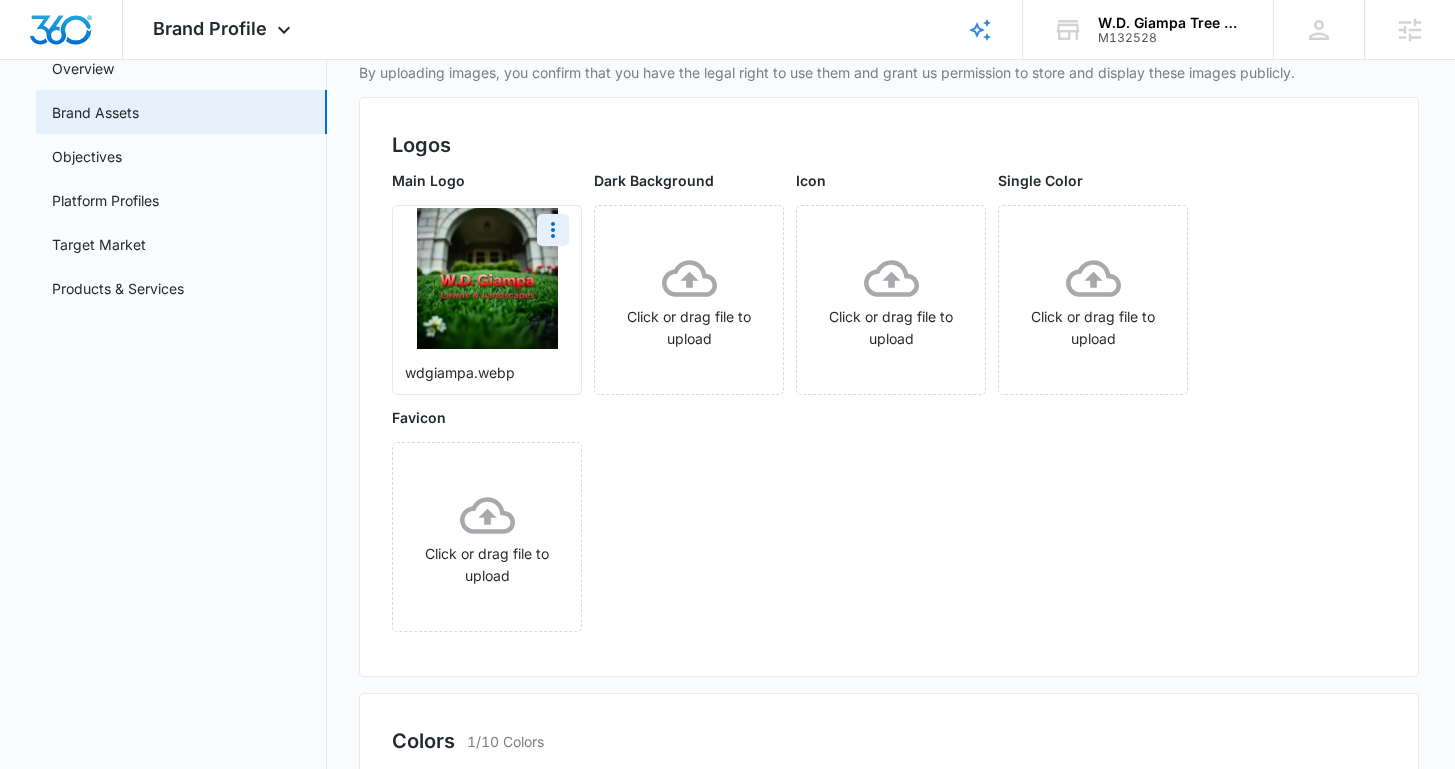 click on "Brand Profile Getting Started Overview Brand Assets Objectives Platform Profiles Target Market Products & Services" at bounding box center [181, 799] 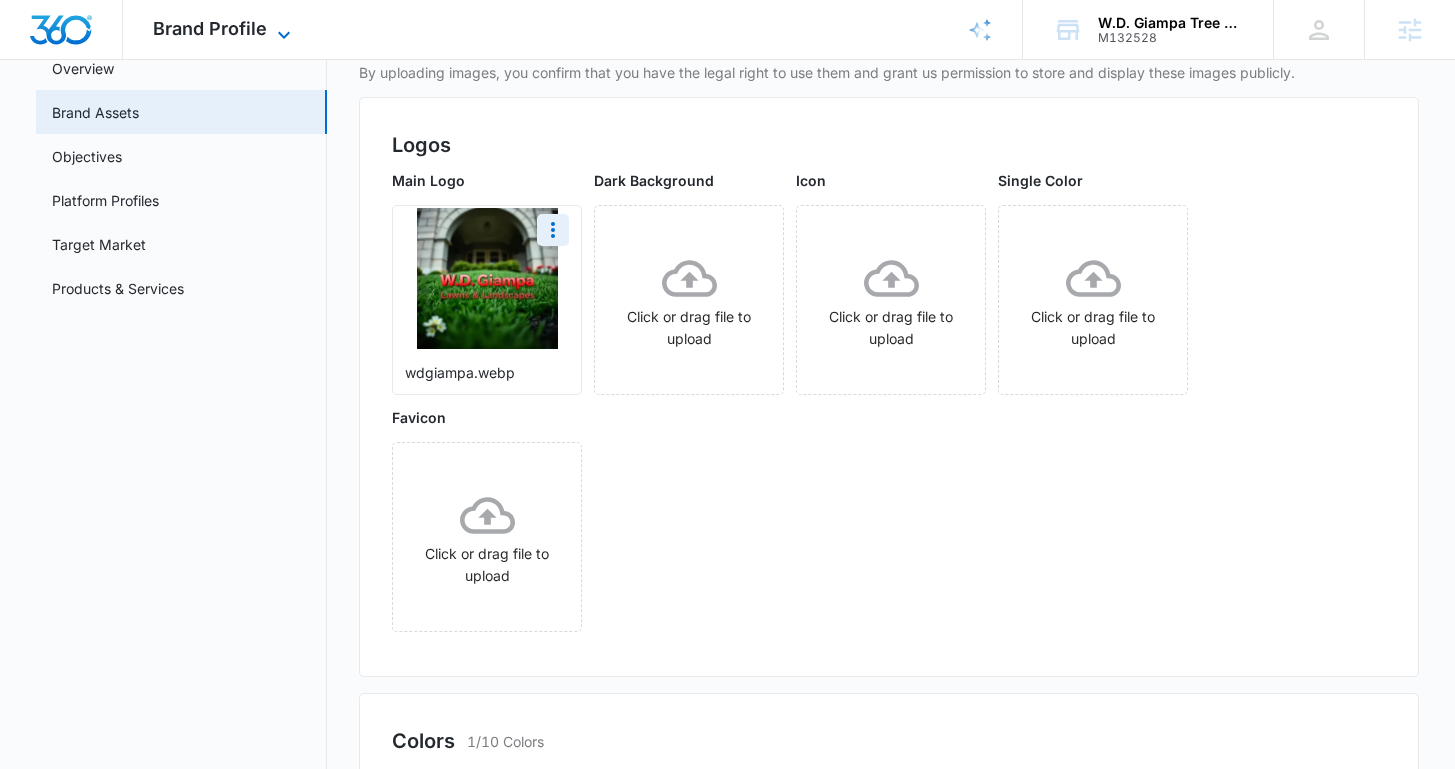 click on "Brand Profile" at bounding box center (210, 28) 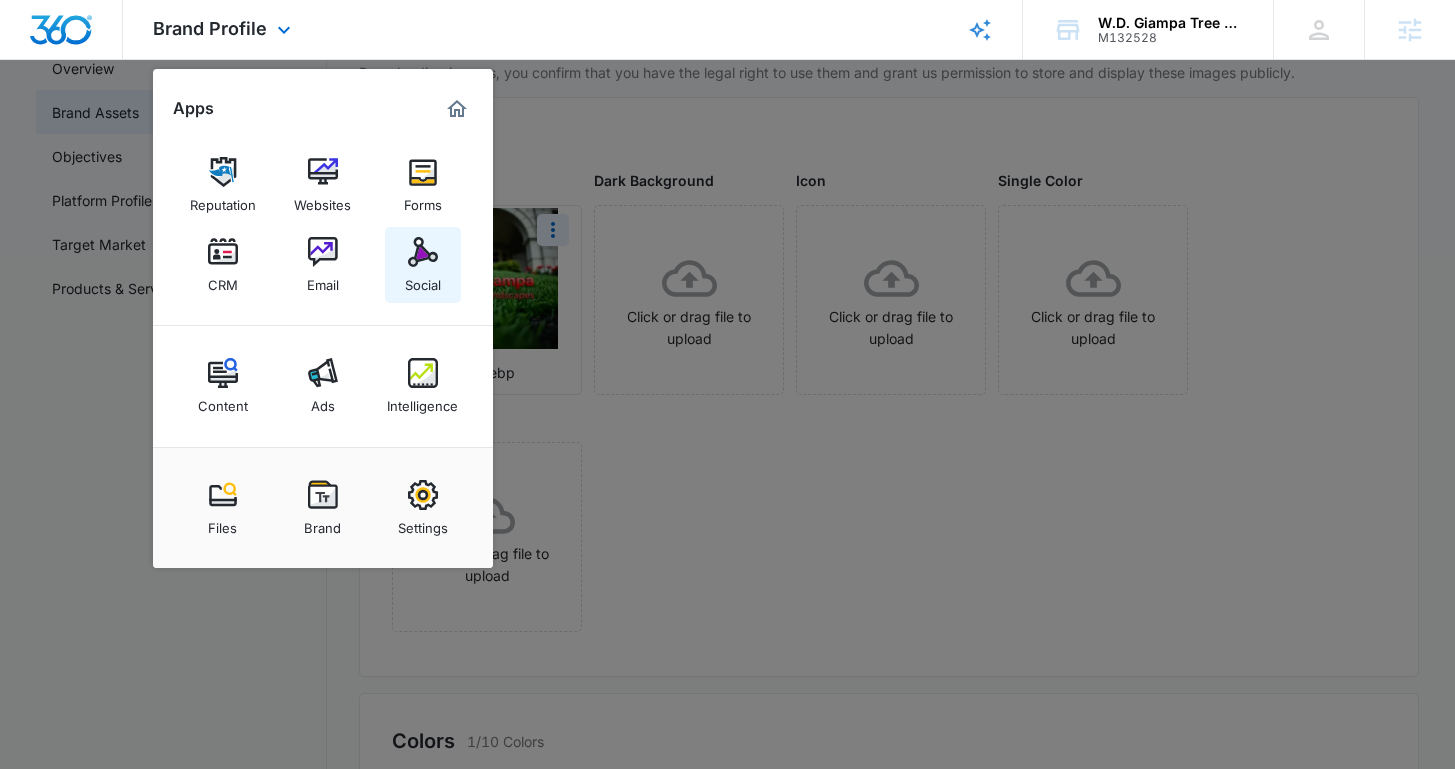click at bounding box center [423, 252] 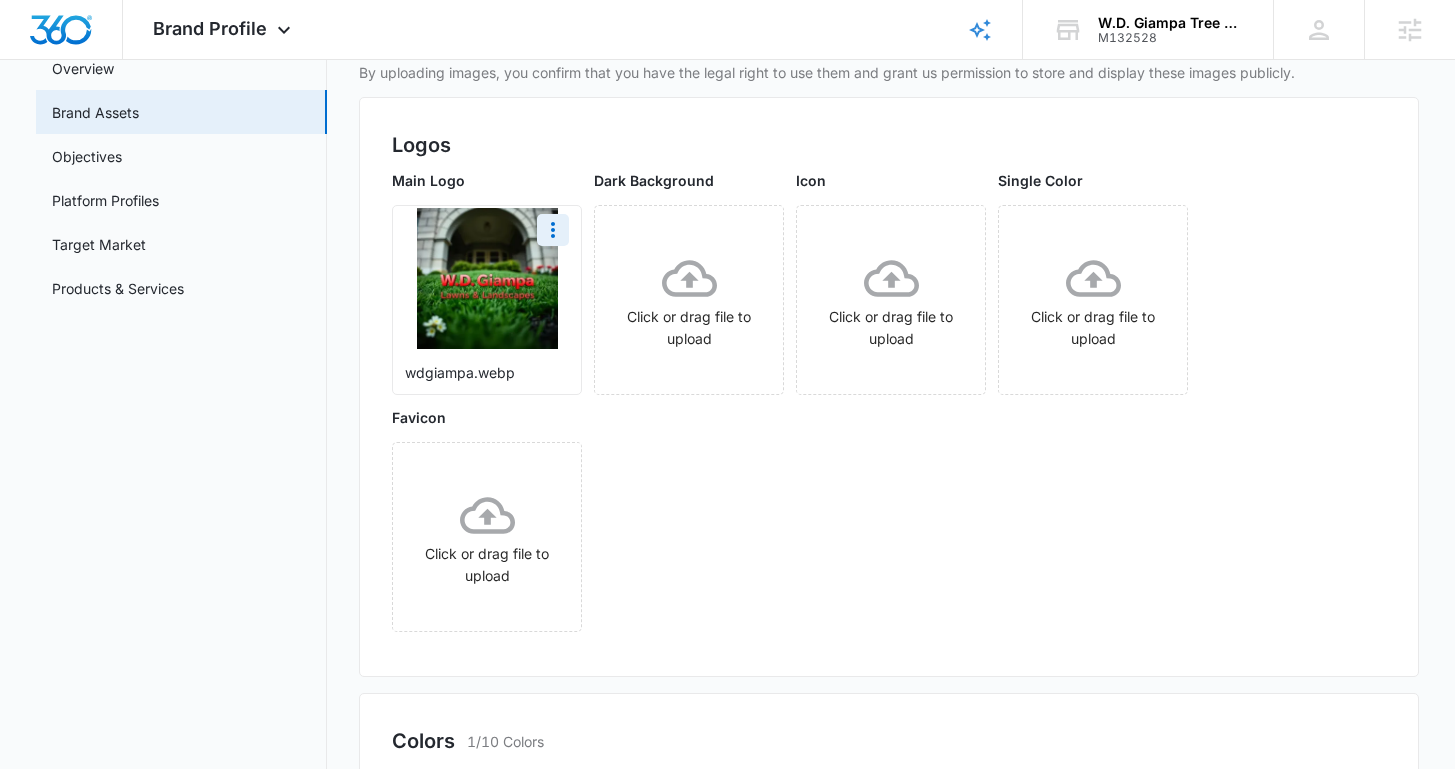 scroll, scrollTop: 0, scrollLeft: 0, axis: both 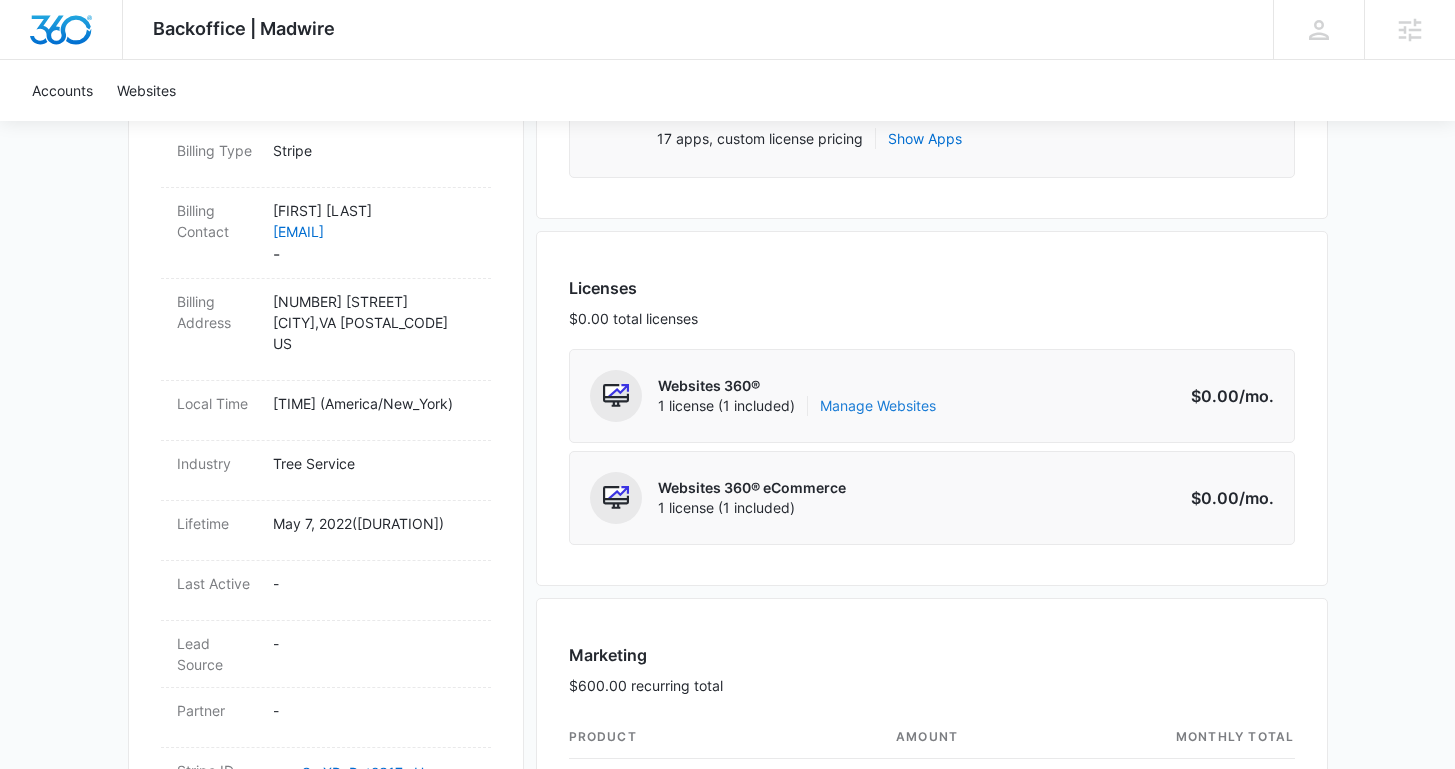 click on "Manage Websites" at bounding box center (878, 406) 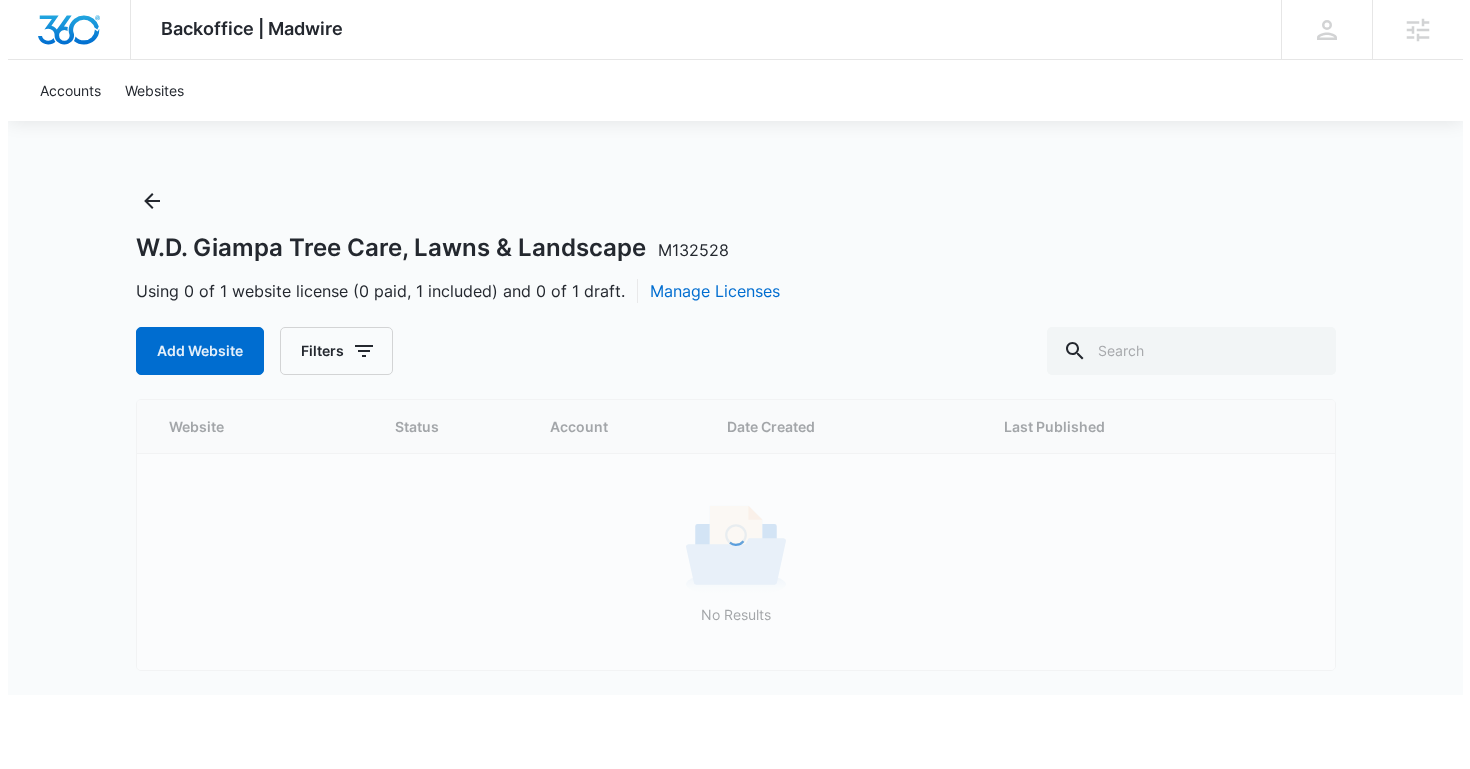 scroll, scrollTop: 0, scrollLeft: 0, axis: both 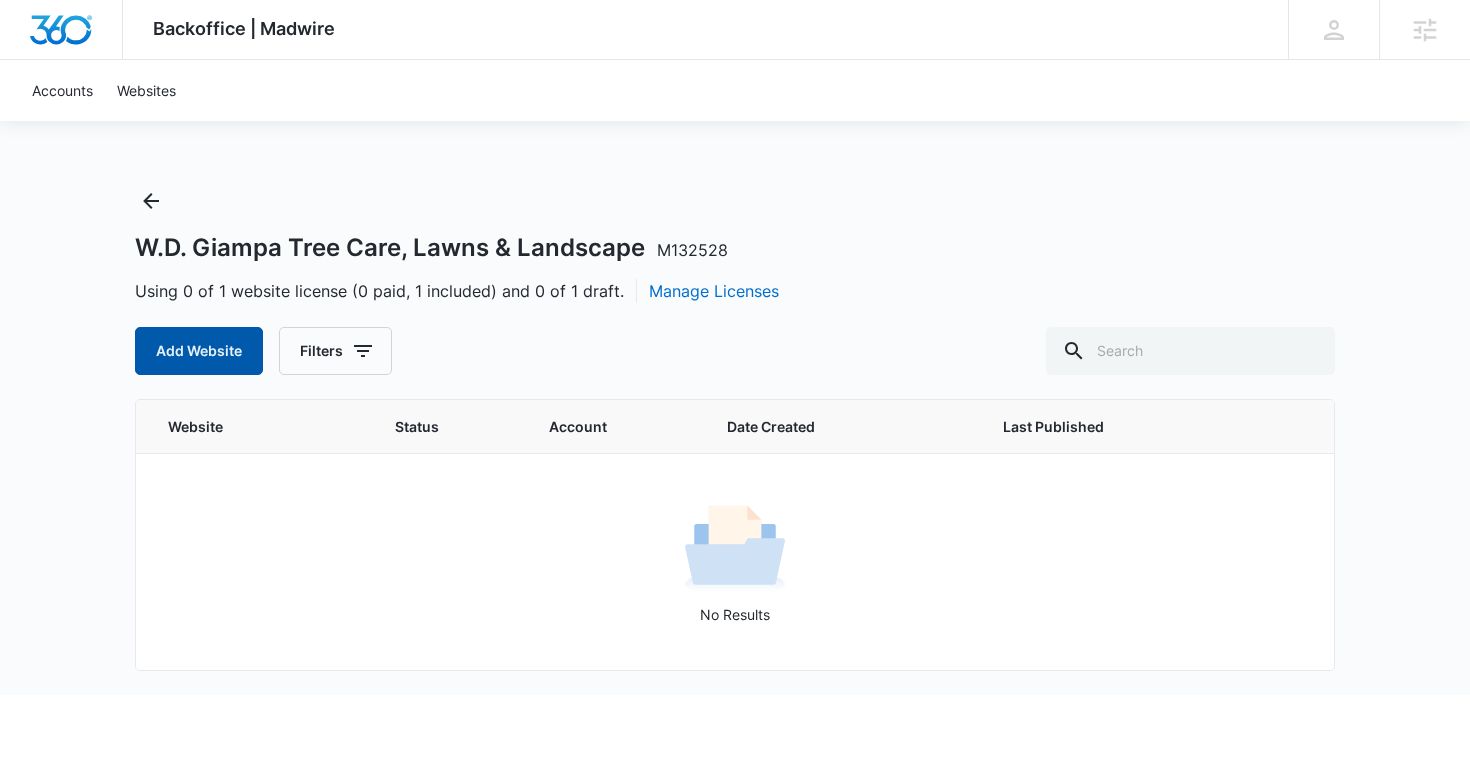 click on "Add Website" at bounding box center [199, 351] 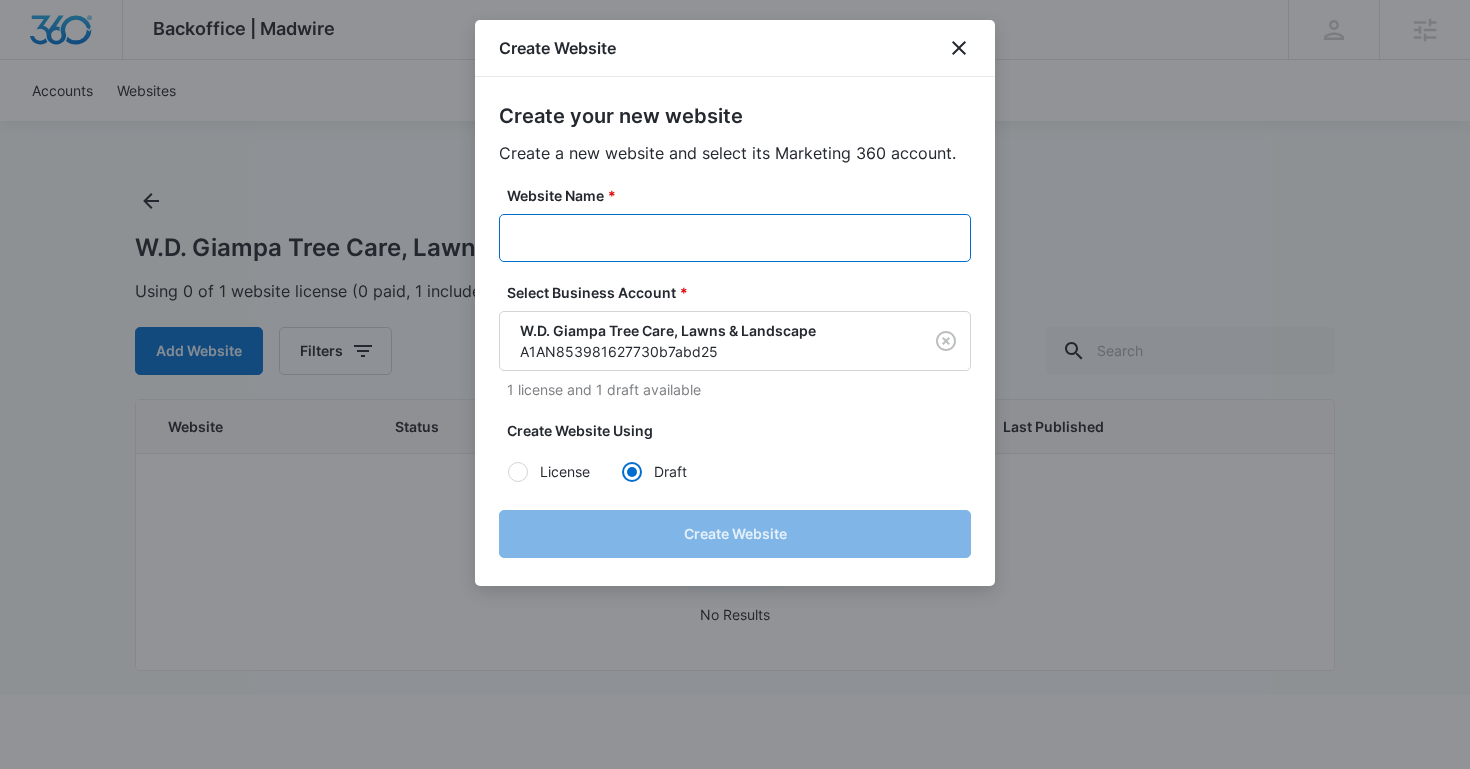 click on "Website Name *" at bounding box center (735, 238) 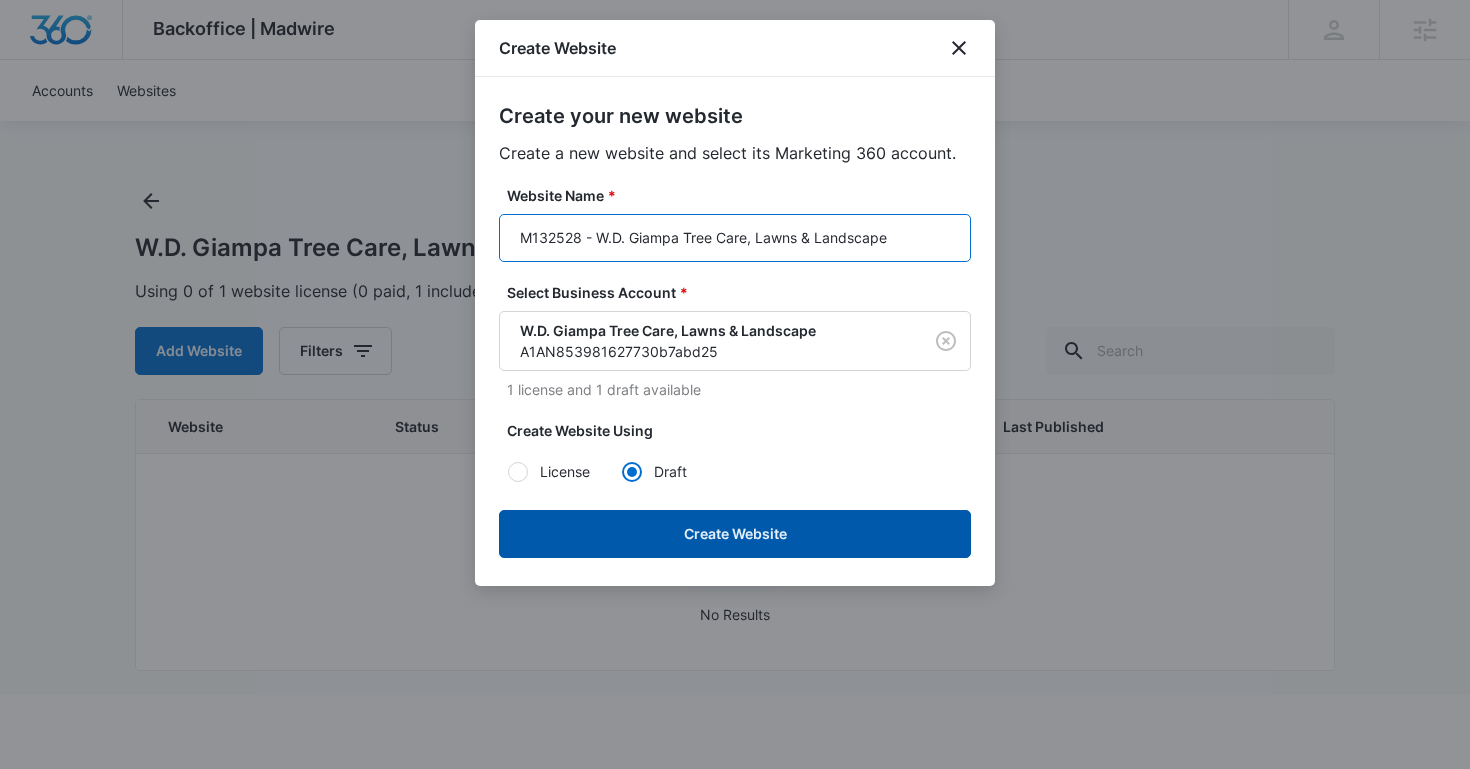 type on "M132528 - W.D. Giampa Tree Care, Lawns & Landscape" 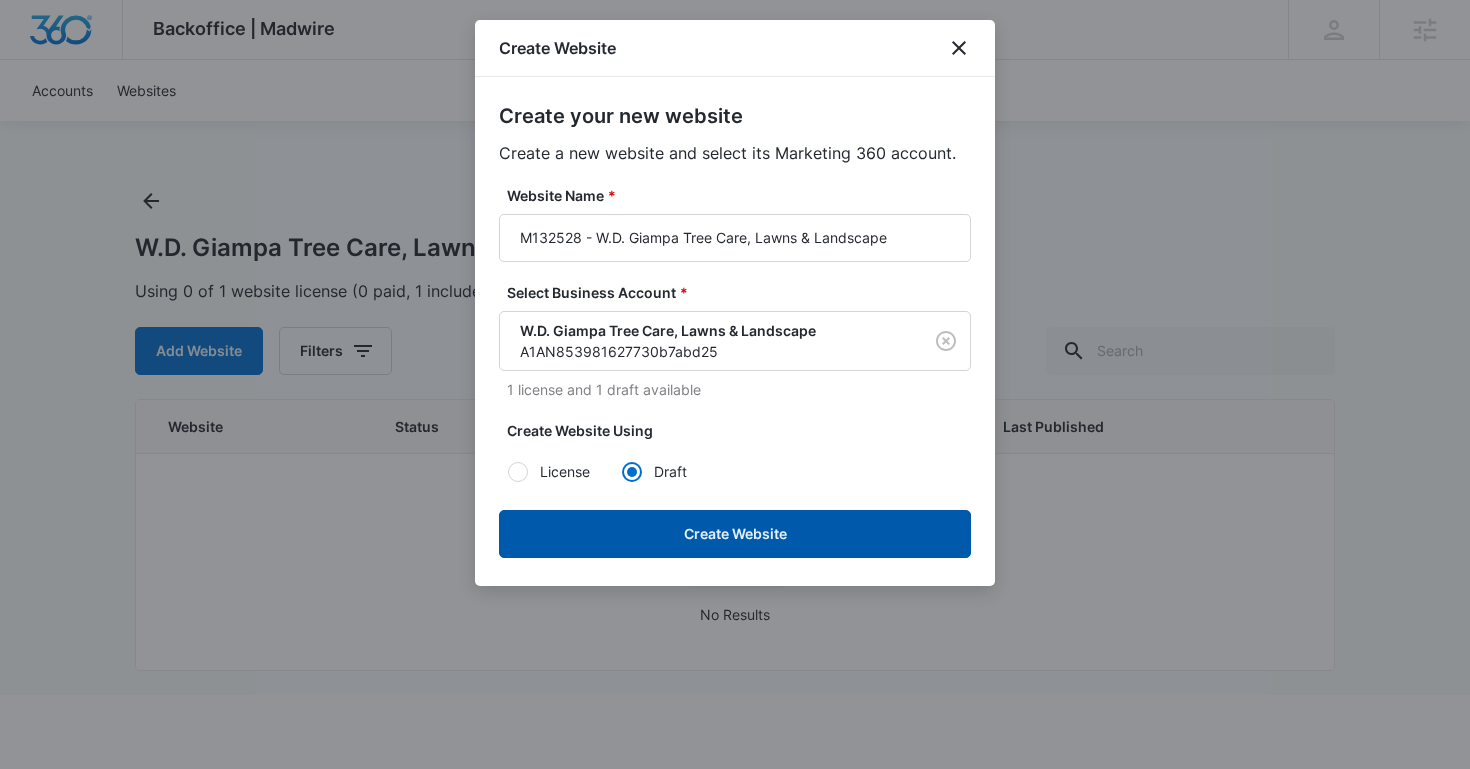 click on "Create Website" at bounding box center [735, 534] 